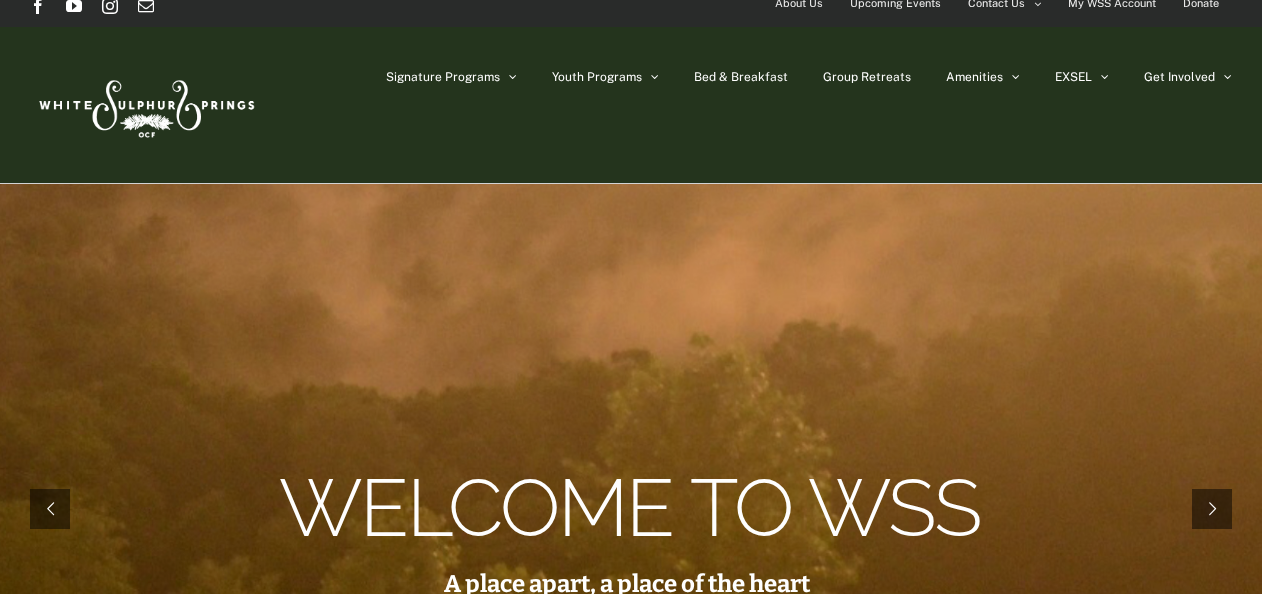 scroll, scrollTop: 0, scrollLeft: 0, axis: both 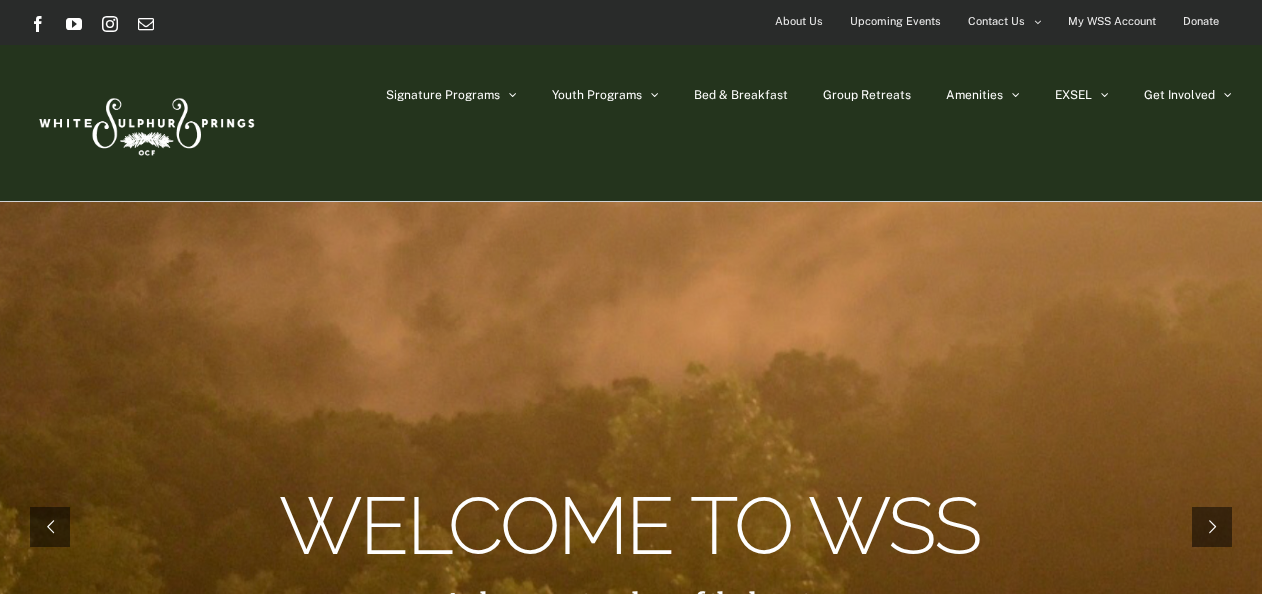 click on "About Us" at bounding box center (799, 21) 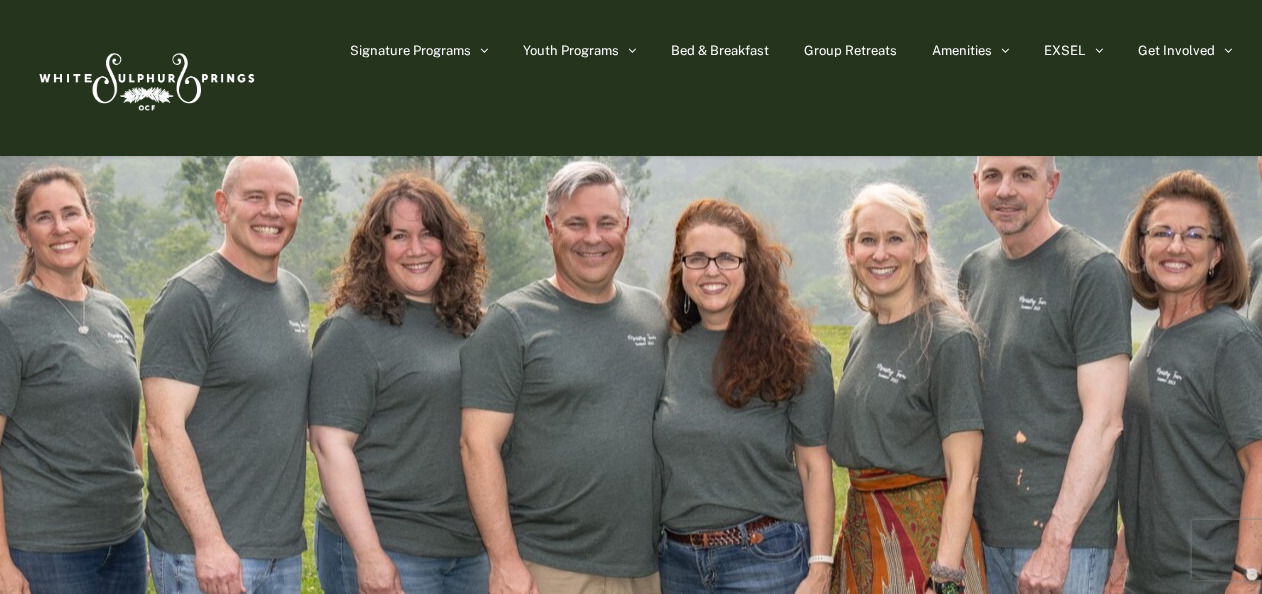 scroll, scrollTop: 0, scrollLeft: 0, axis: both 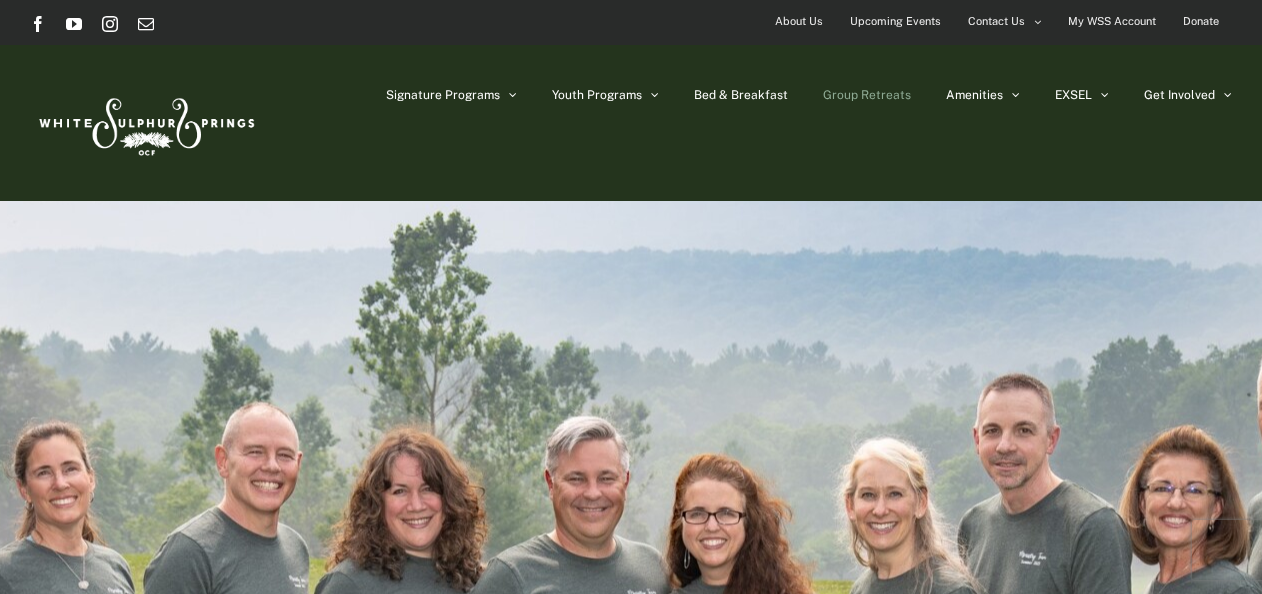 click on "Group Retreats" at bounding box center [867, 95] 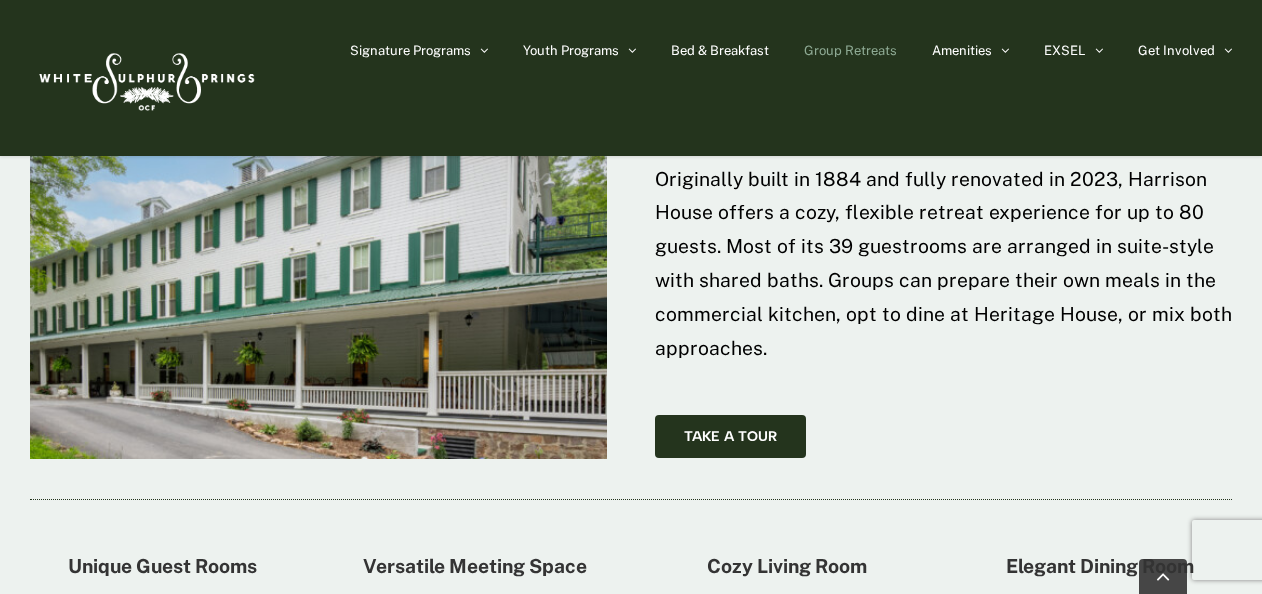 scroll, scrollTop: 3065, scrollLeft: 0, axis: vertical 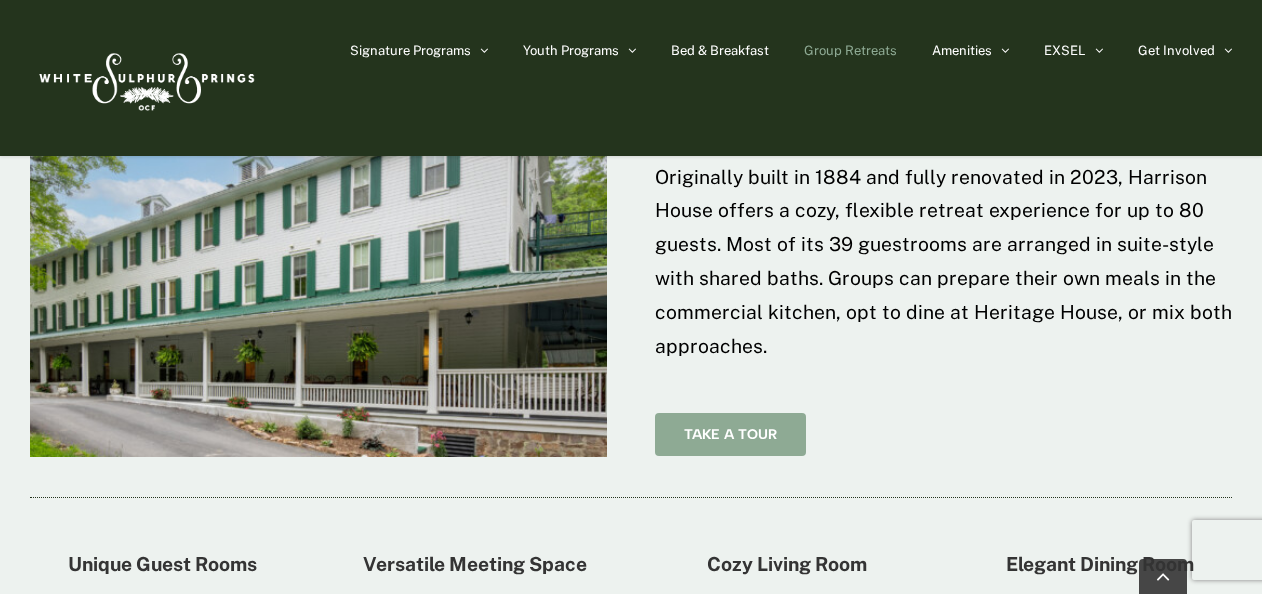 click on "Take A Tour" at bounding box center (730, 434) 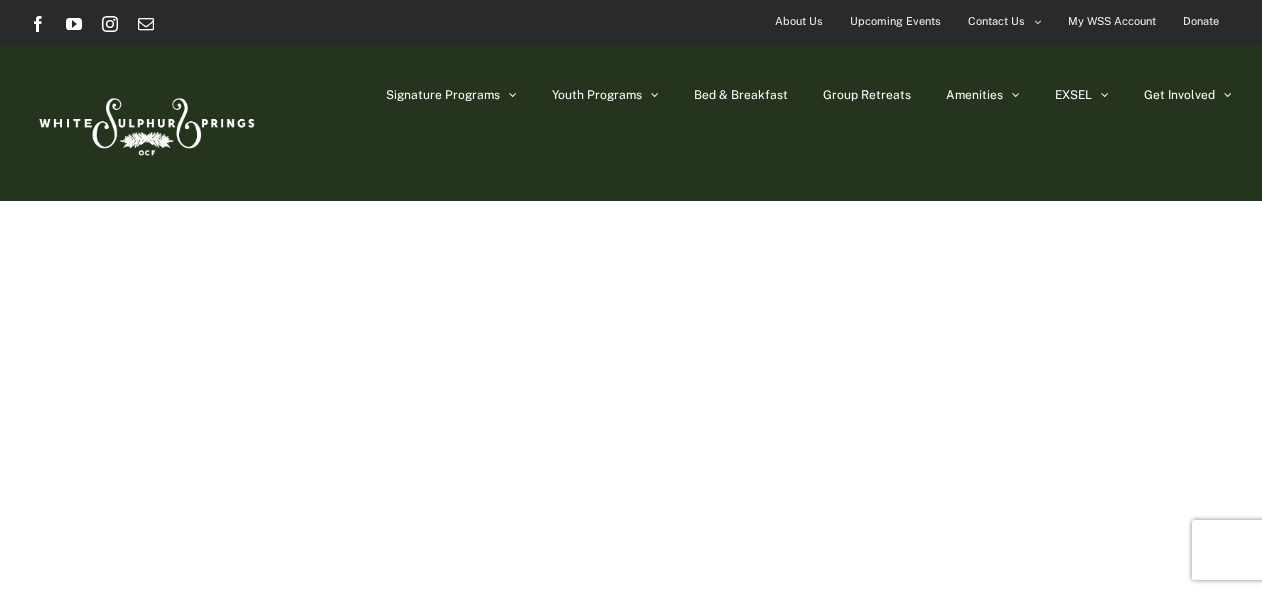 scroll, scrollTop: 0, scrollLeft: 0, axis: both 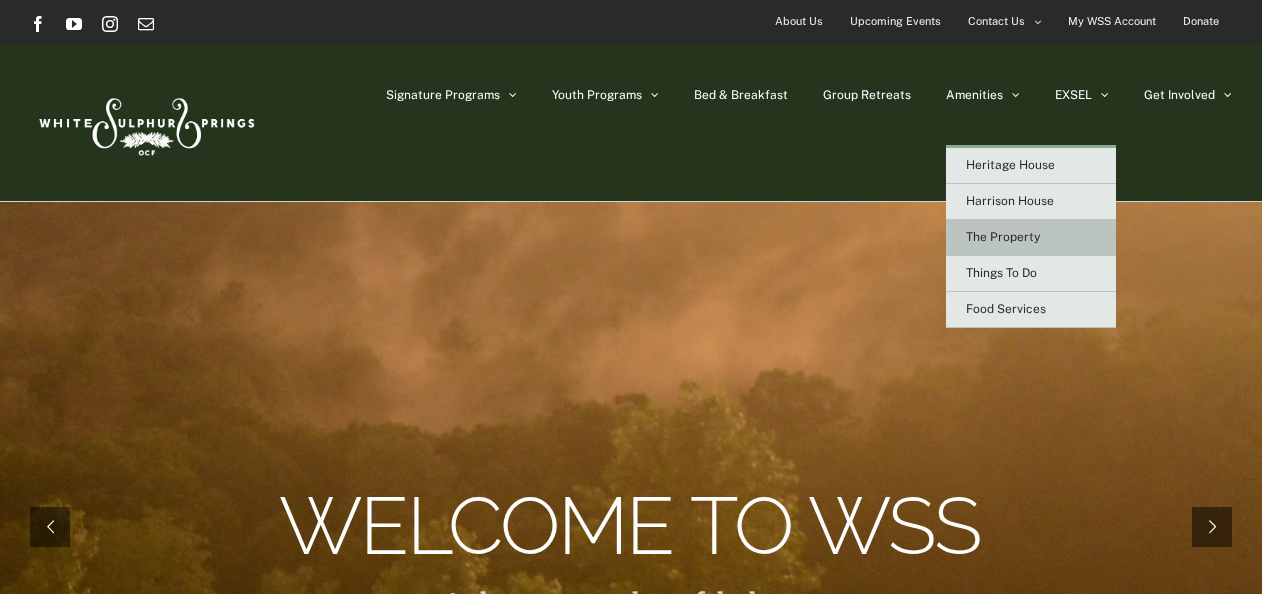 click on "The Property" at bounding box center (1003, 237) 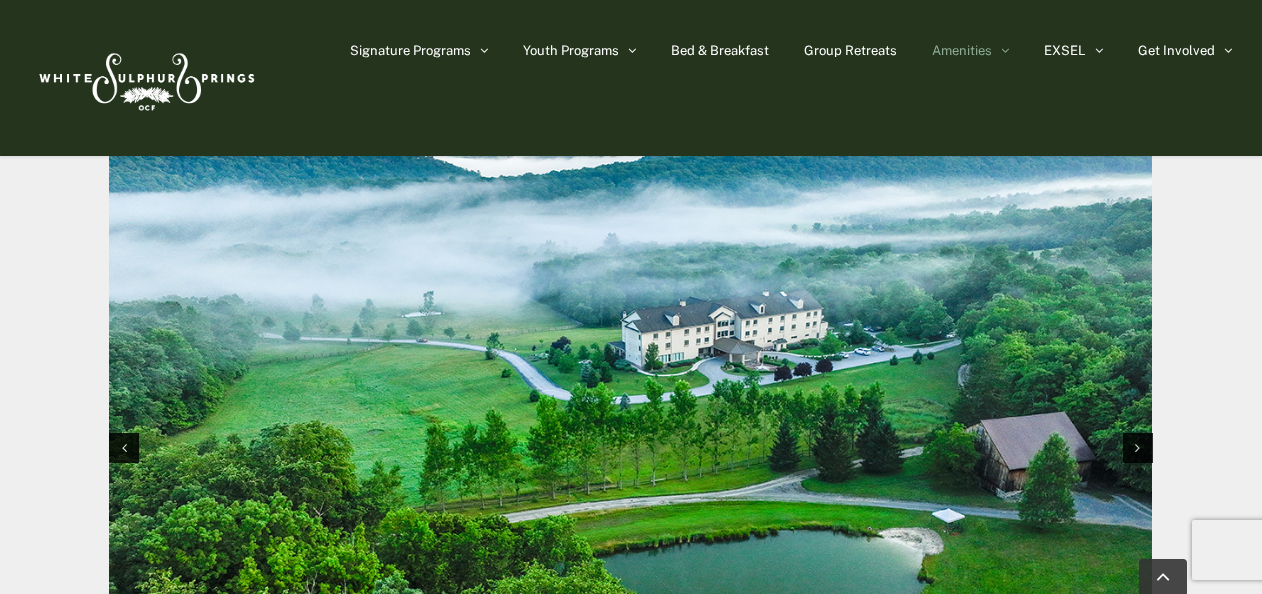 scroll, scrollTop: 2067, scrollLeft: 0, axis: vertical 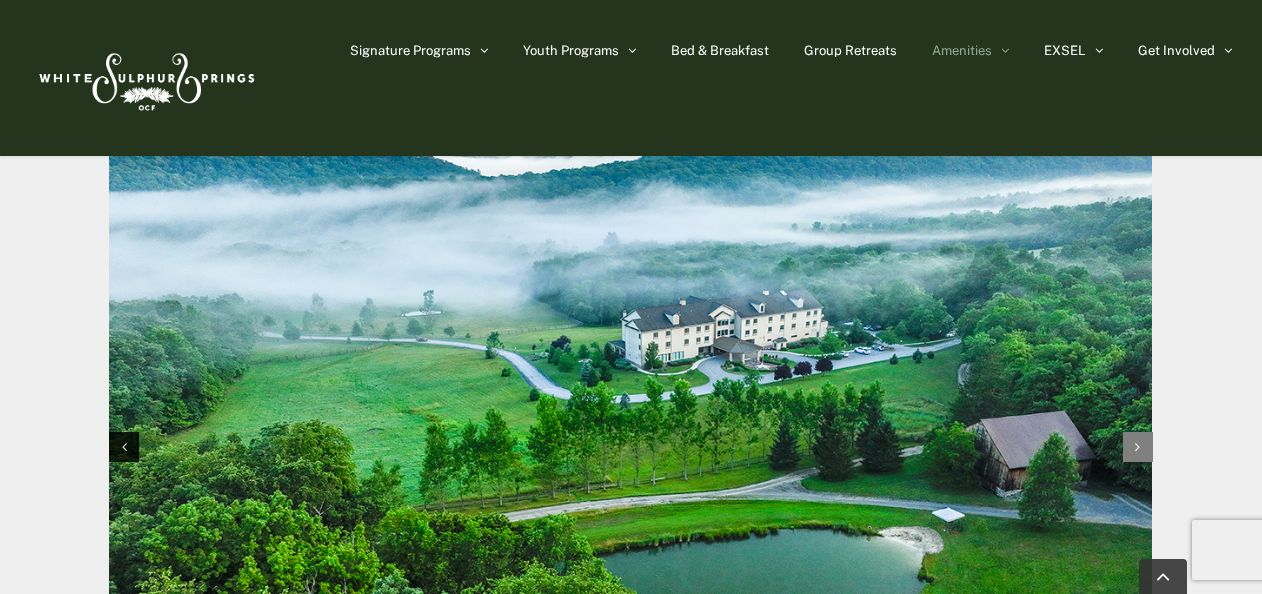 click at bounding box center [1137, 447] 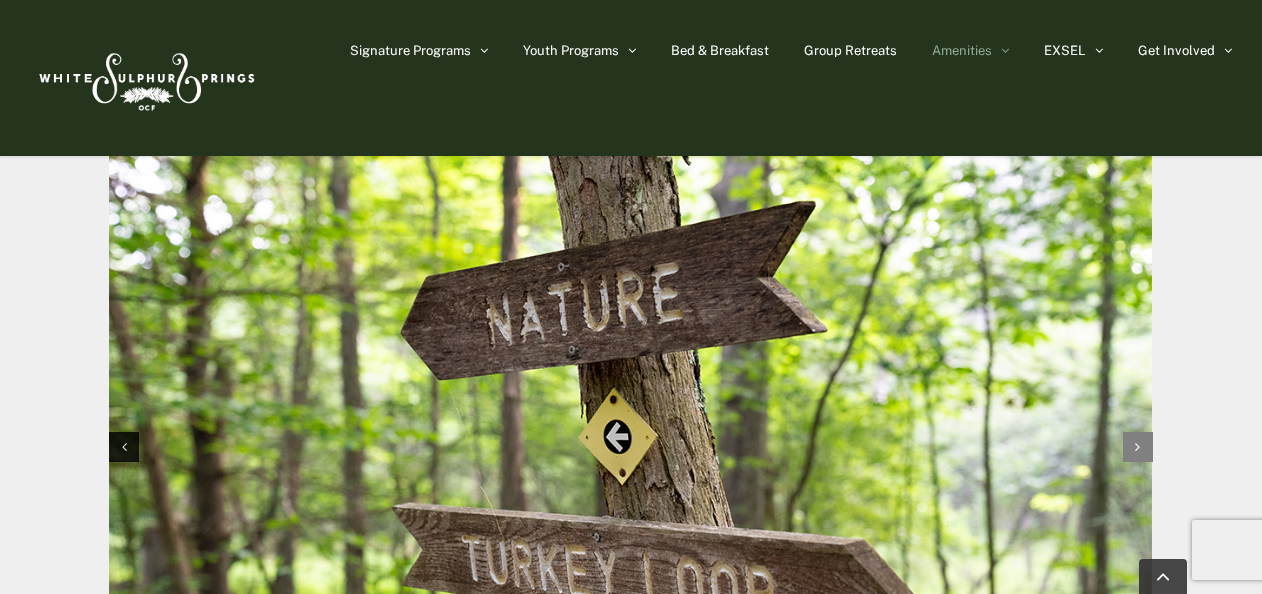 click at bounding box center [1137, 447] 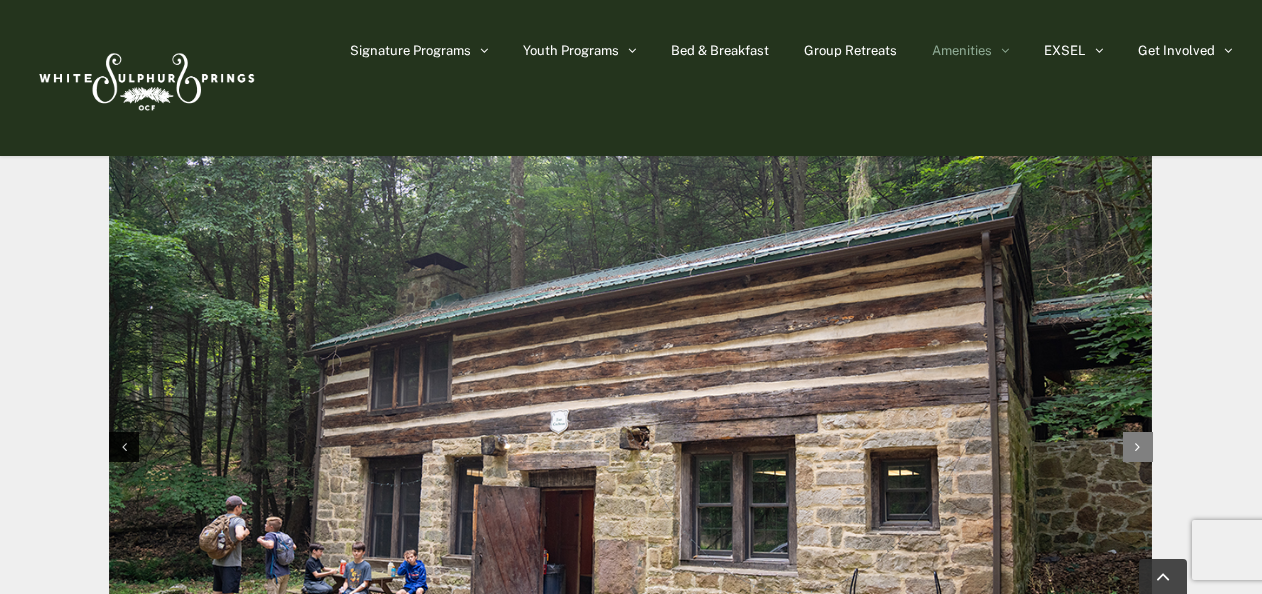 click at bounding box center (1137, 447) 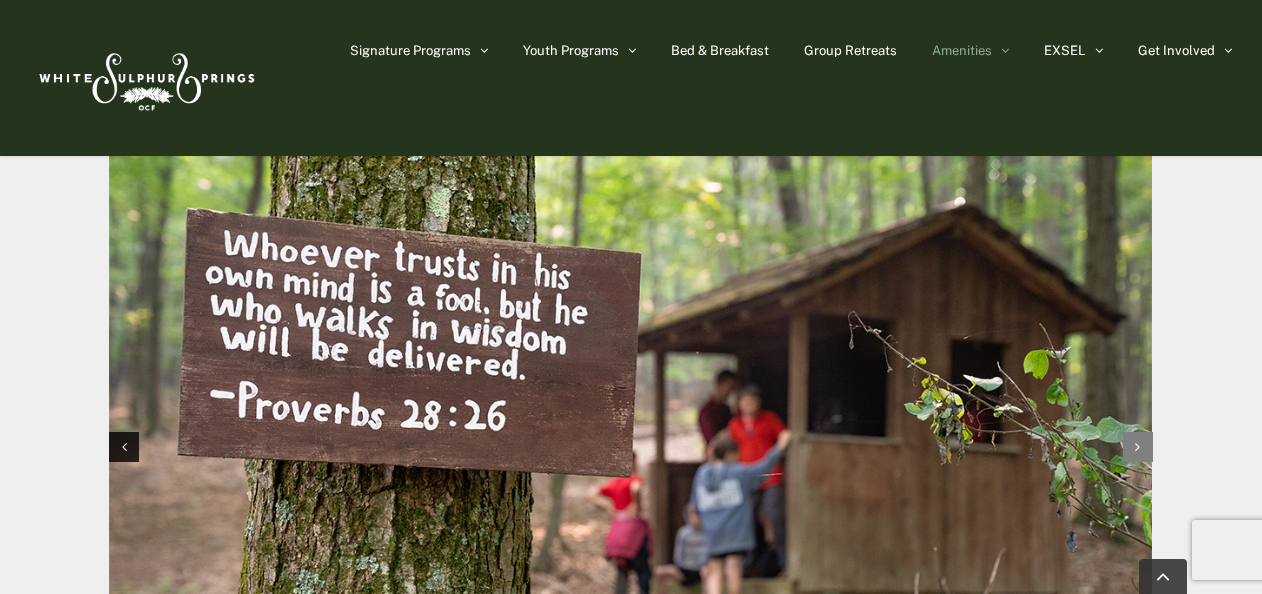 click at bounding box center (1137, 447) 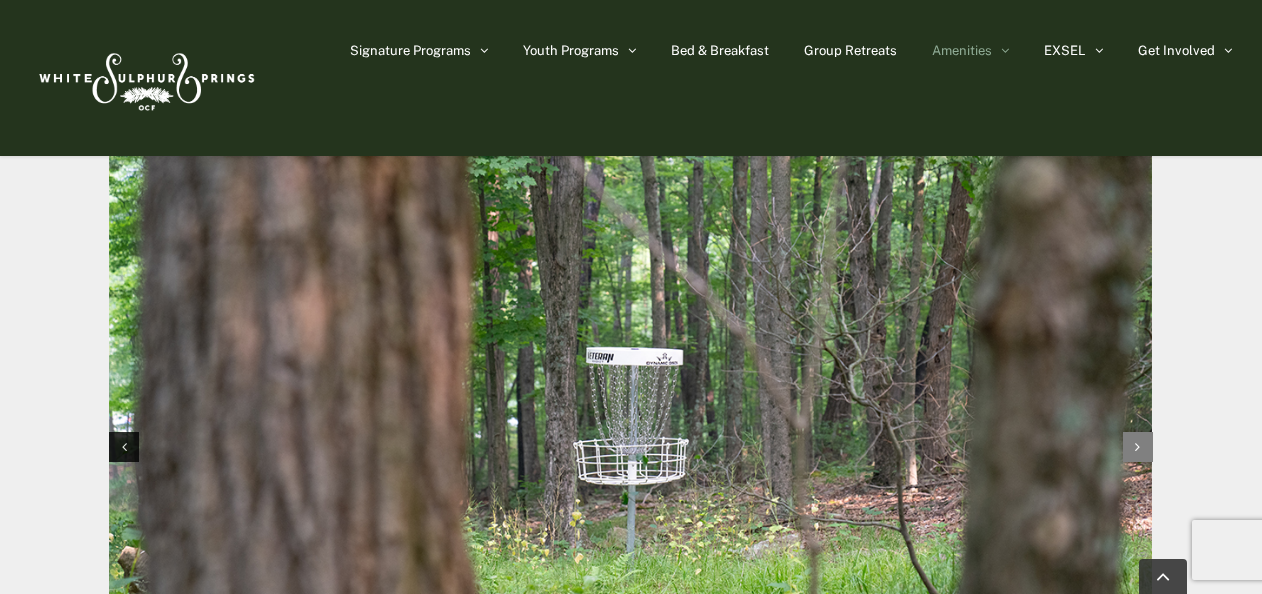 click at bounding box center [1137, 447] 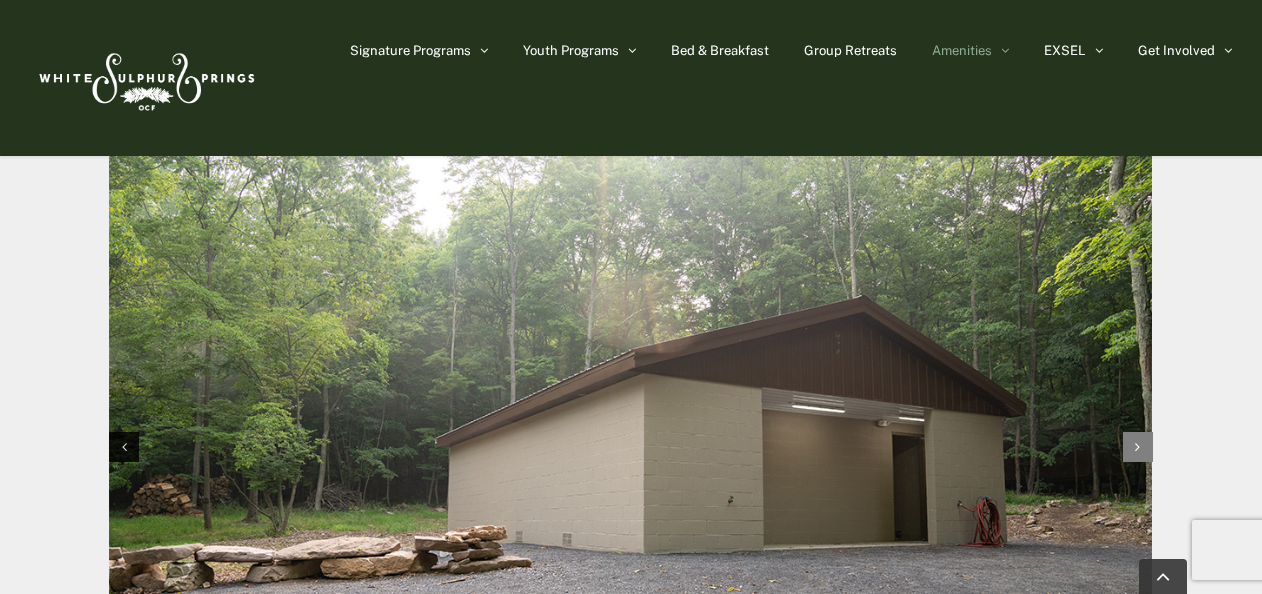 click at bounding box center [1137, 447] 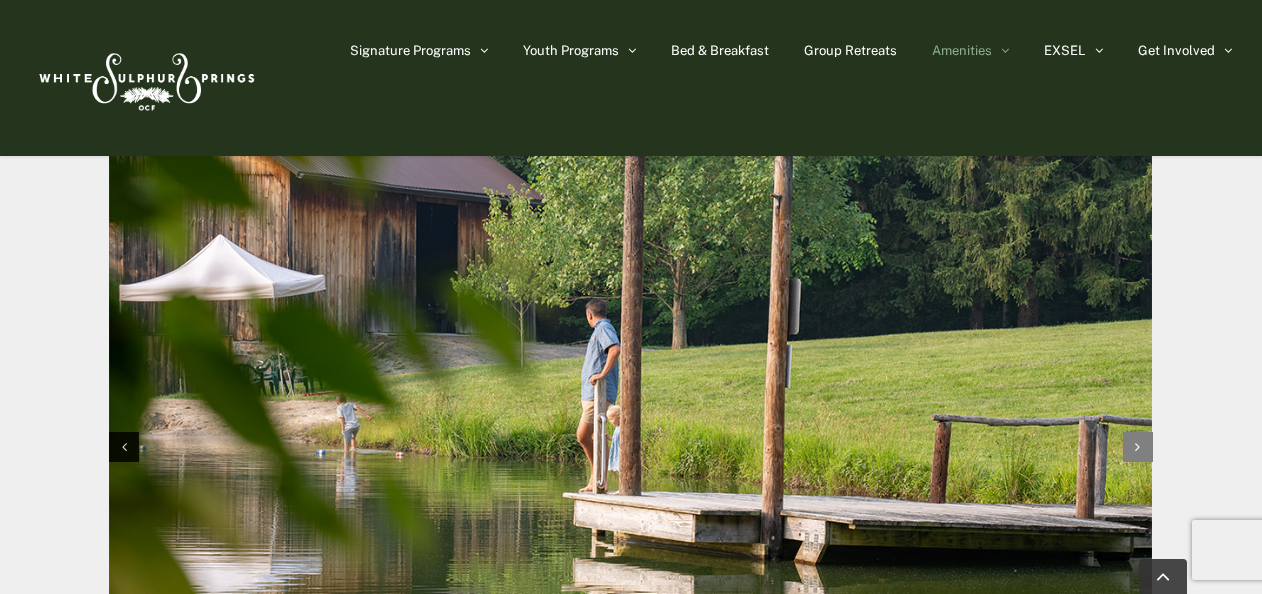 click at bounding box center [1137, 447] 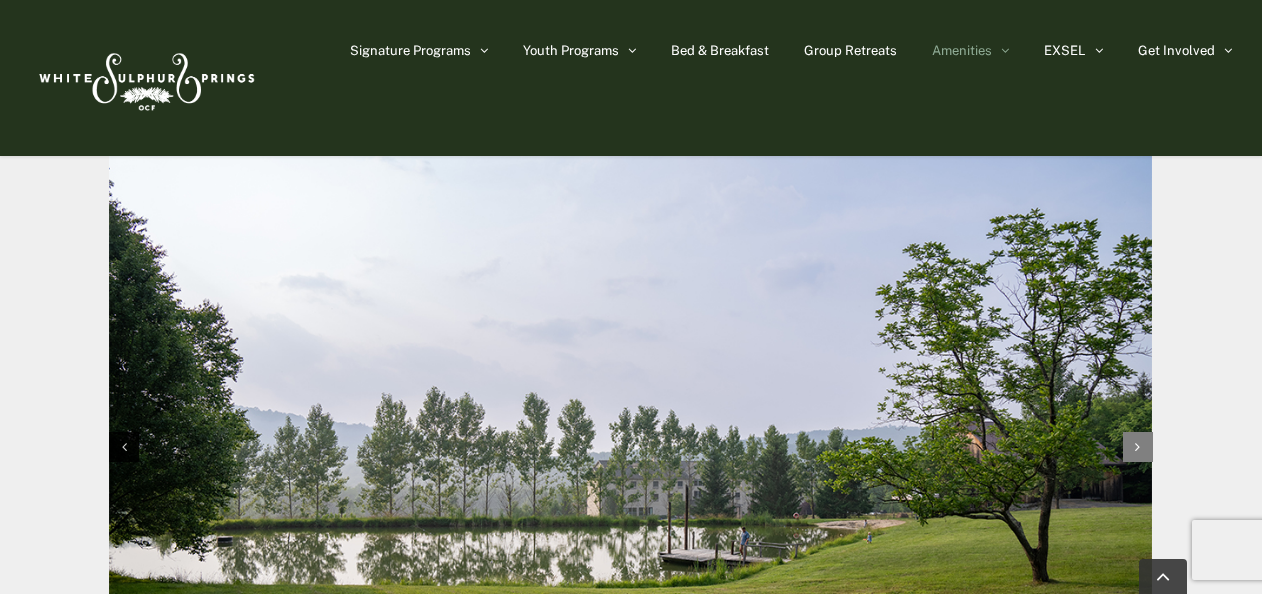 click at bounding box center [1137, 447] 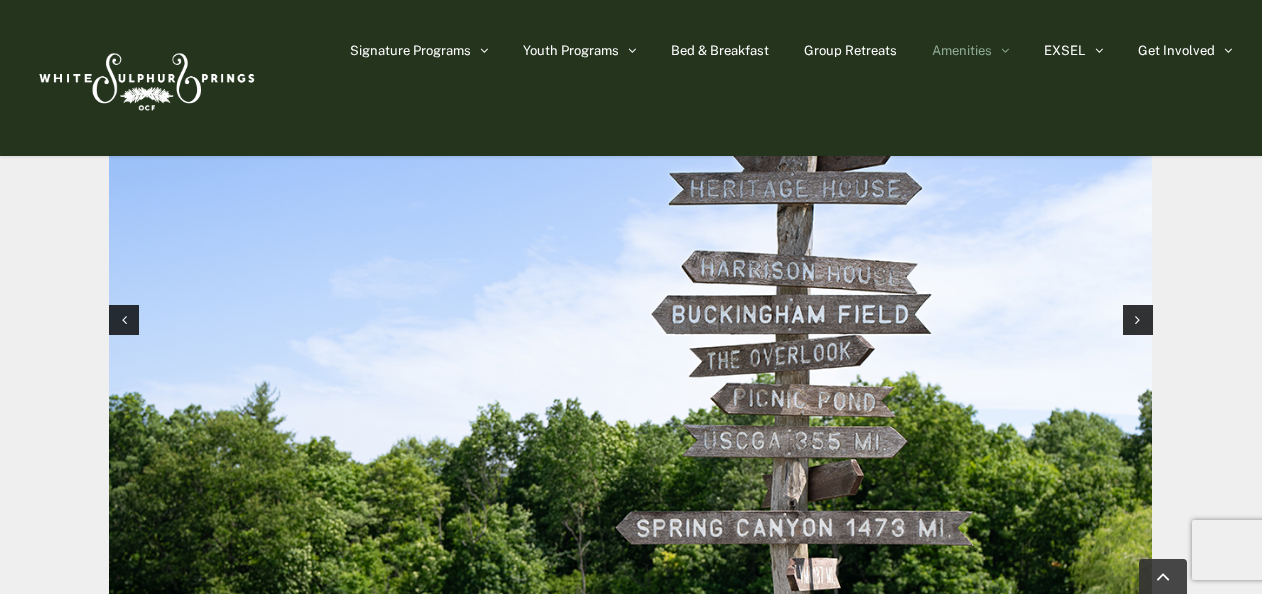 scroll, scrollTop: 2197, scrollLeft: 0, axis: vertical 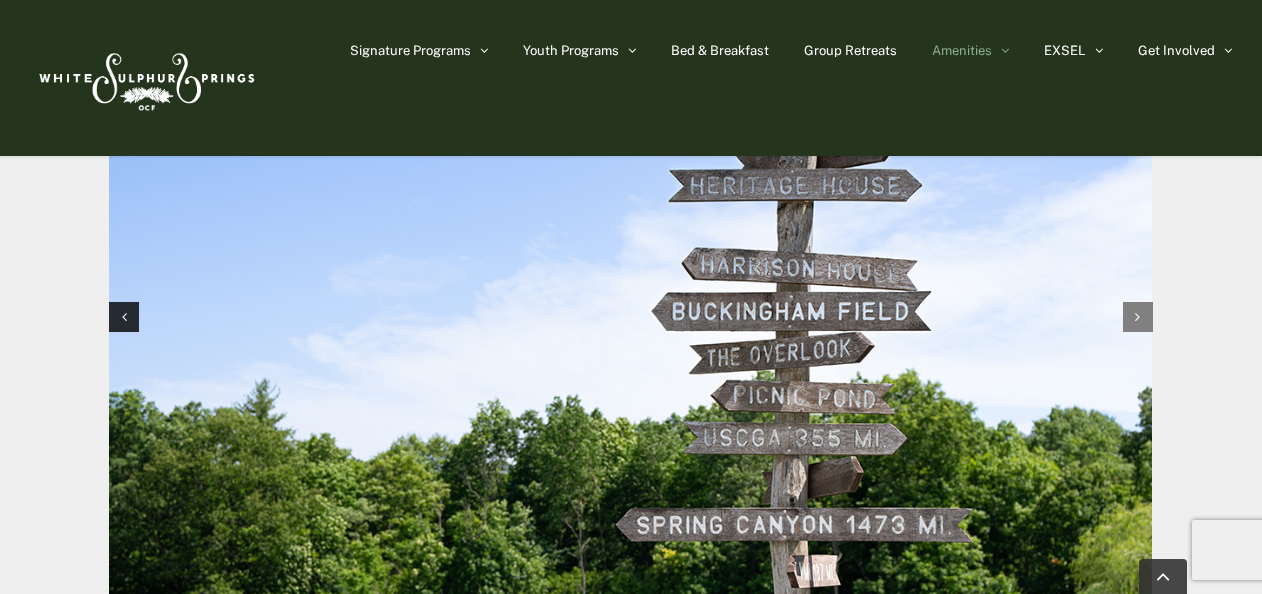 click at bounding box center (1138, 317) 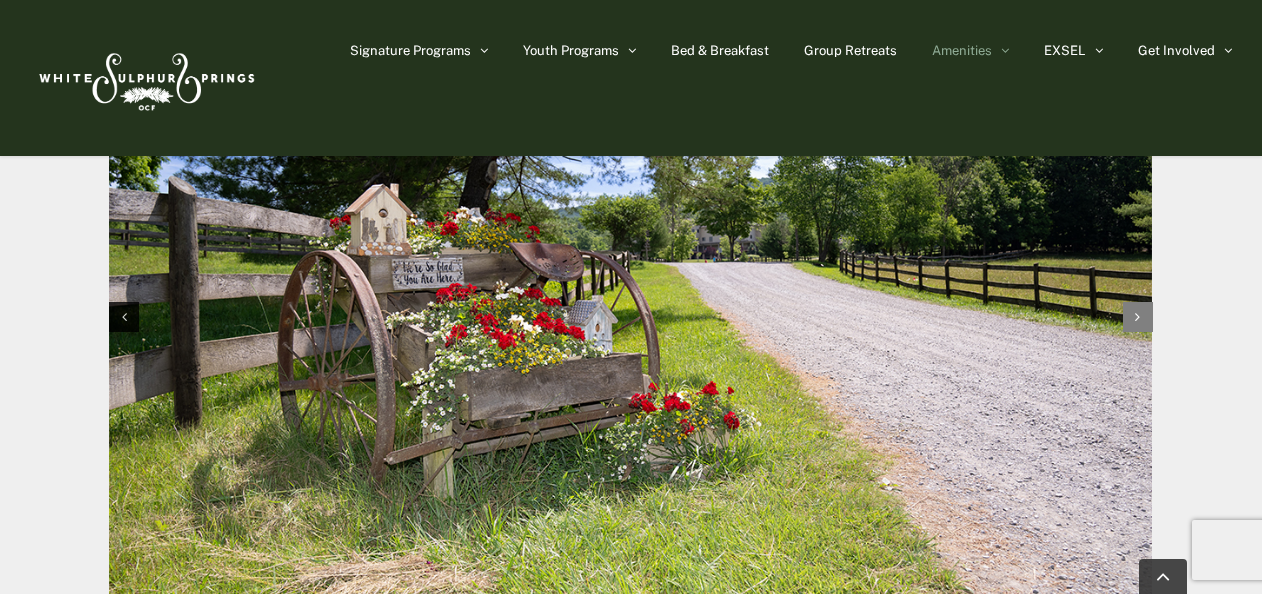 click at bounding box center (1137, 317) 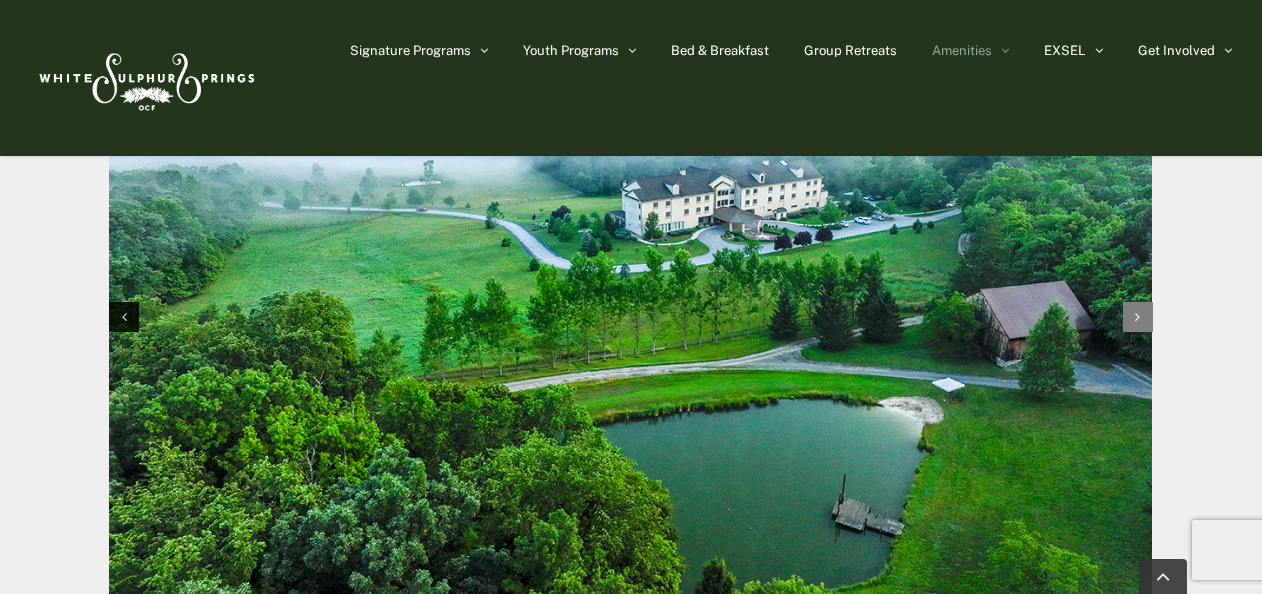click at bounding box center (1137, 317) 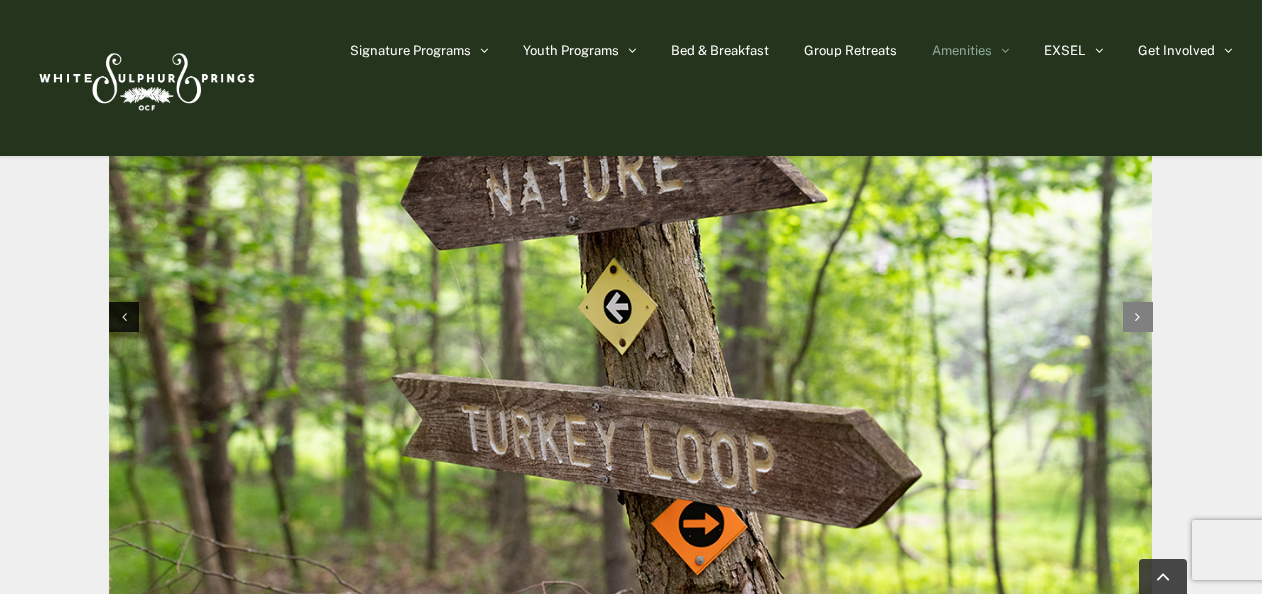 click at bounding box center [1137, 317] 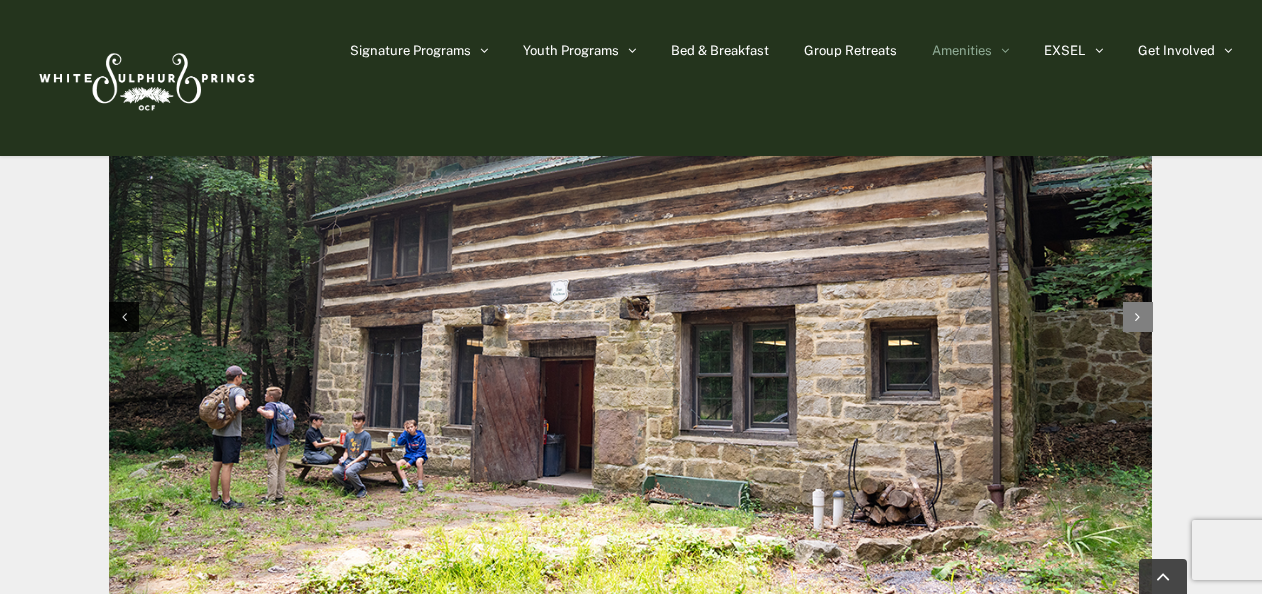click at bounding box center (1137, 317) 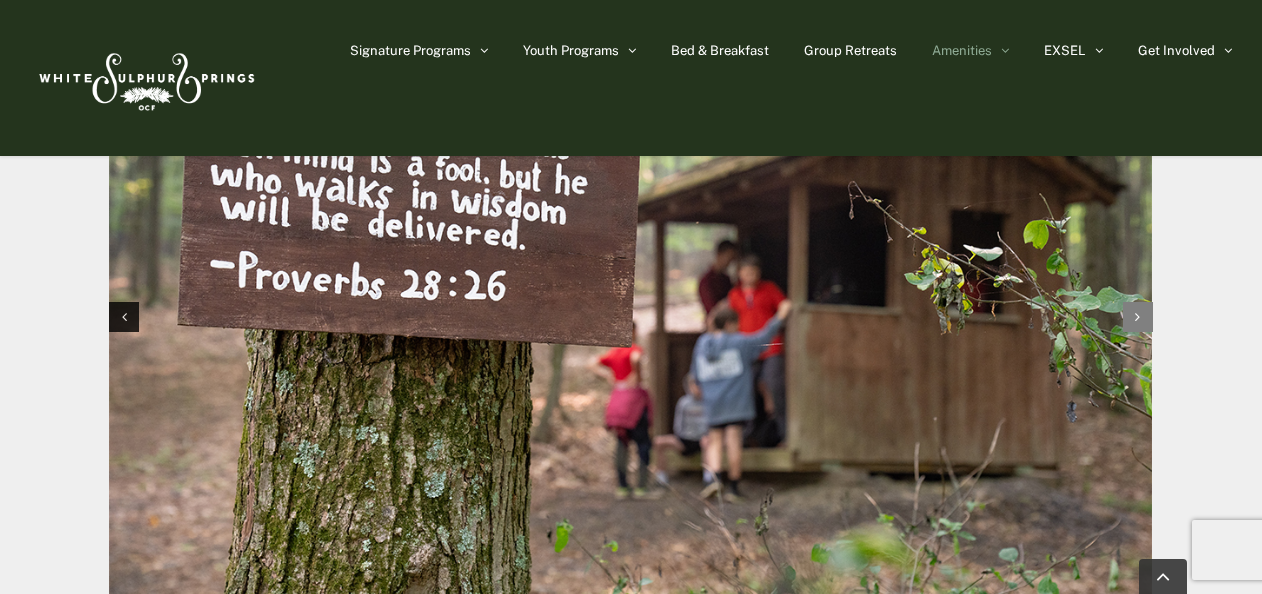 click at bounding box center (1137, 317) 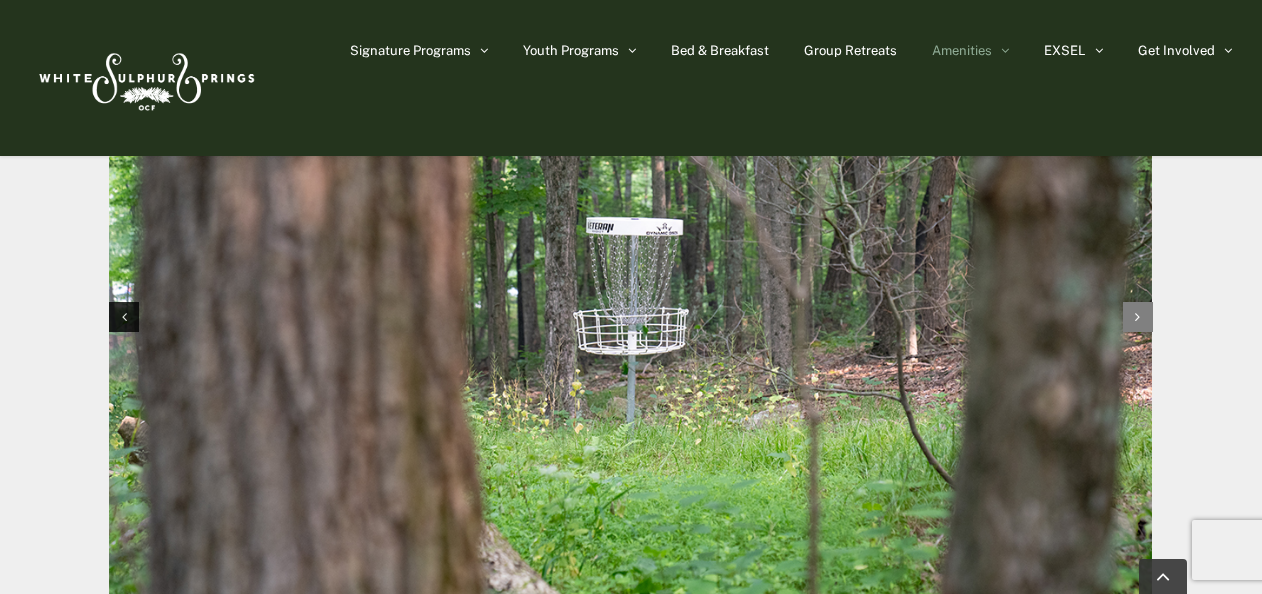 click at bounding box center [1137, 317] 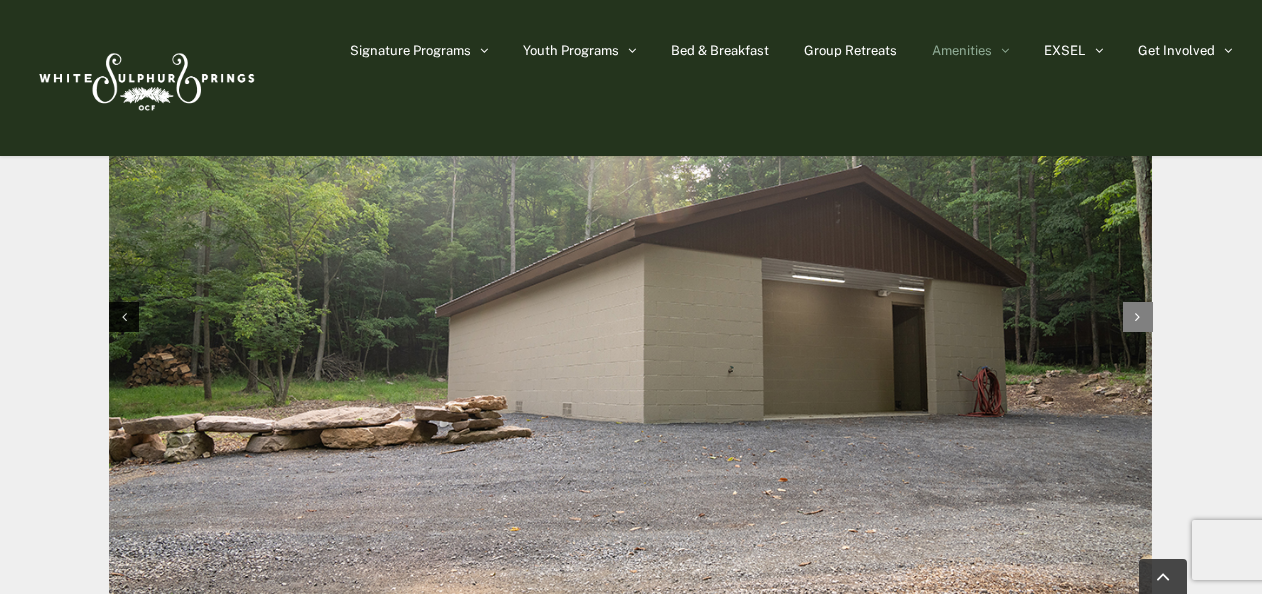 click at bounding box center [1137, 317] 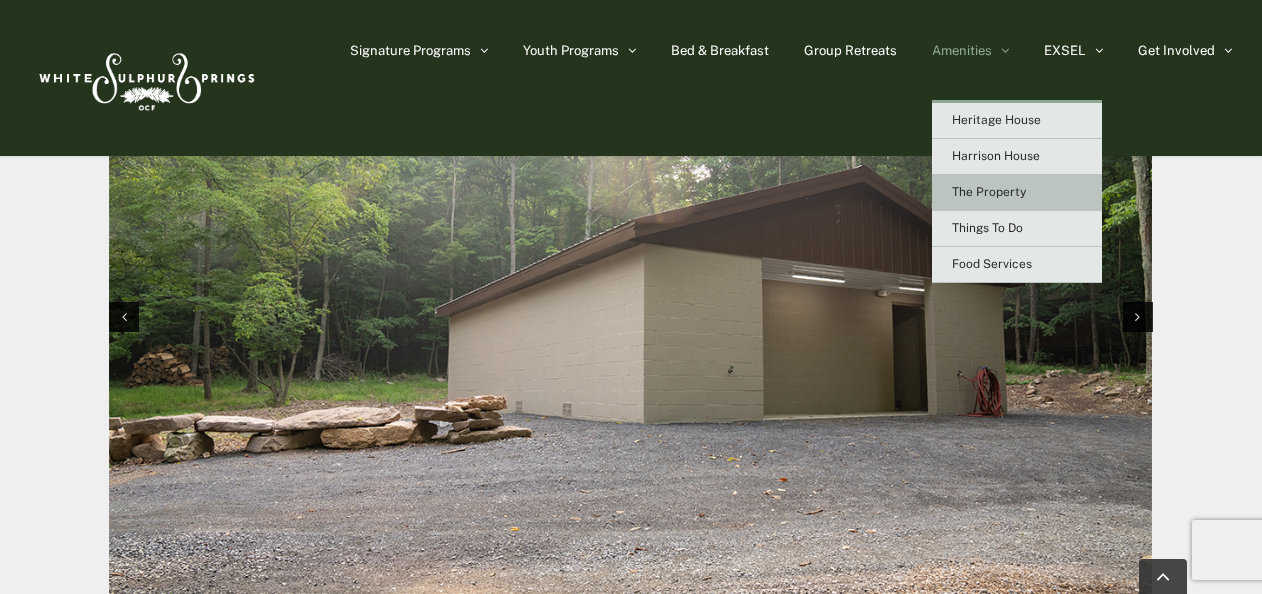 click on "Amenities" at bounding box center [962, 50] 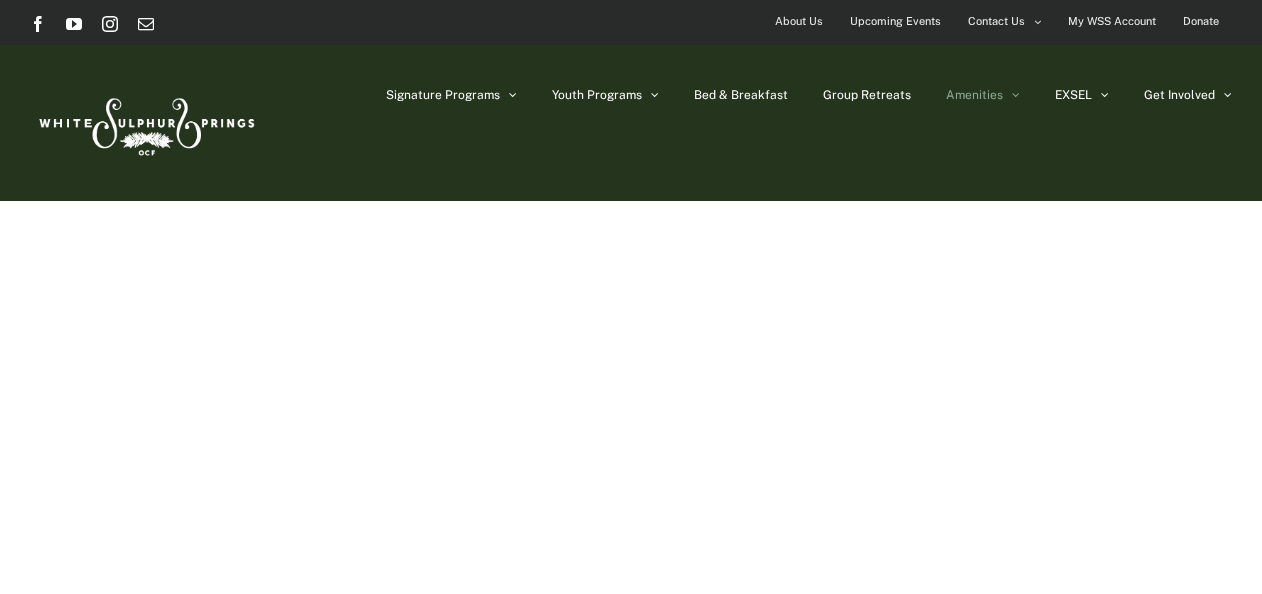 scroll, scrollTop: 0, scrollLeft: 0, axis: both 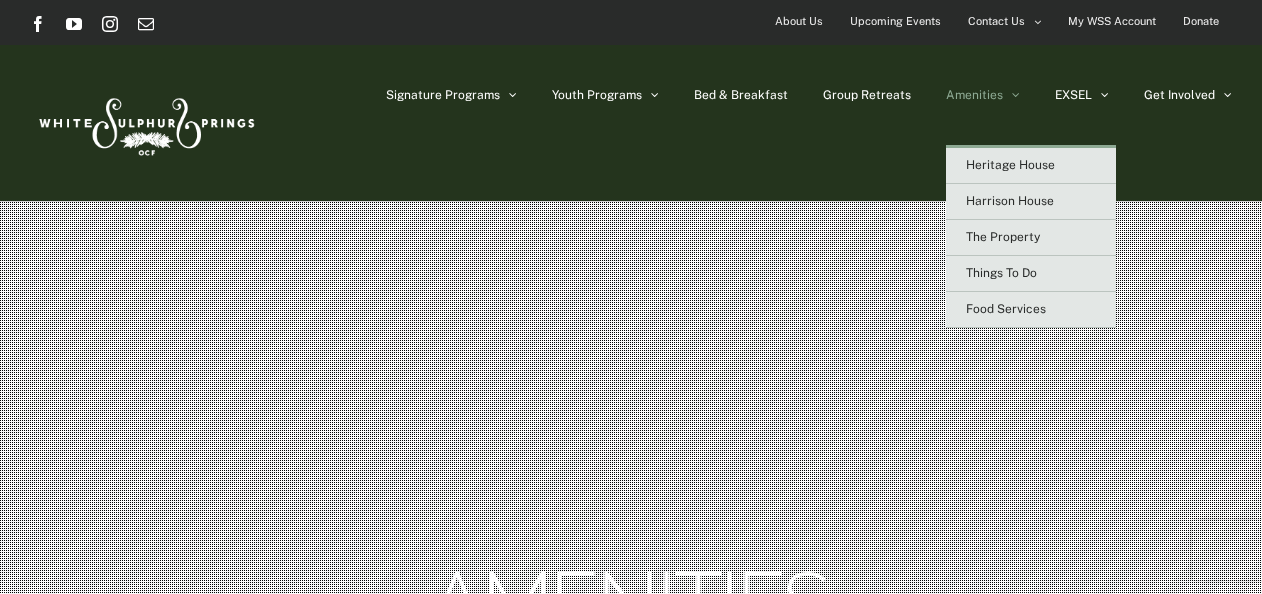 click at bounding box center [1016, 95] 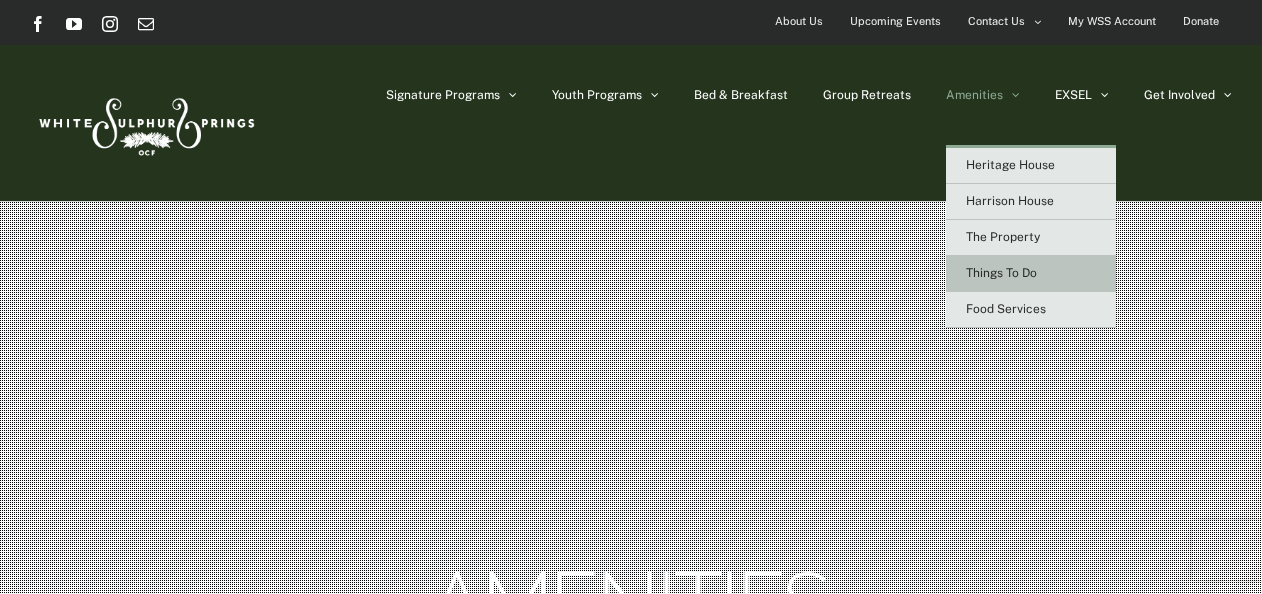click on "Things To Do" at bounding box center (1001, 273) 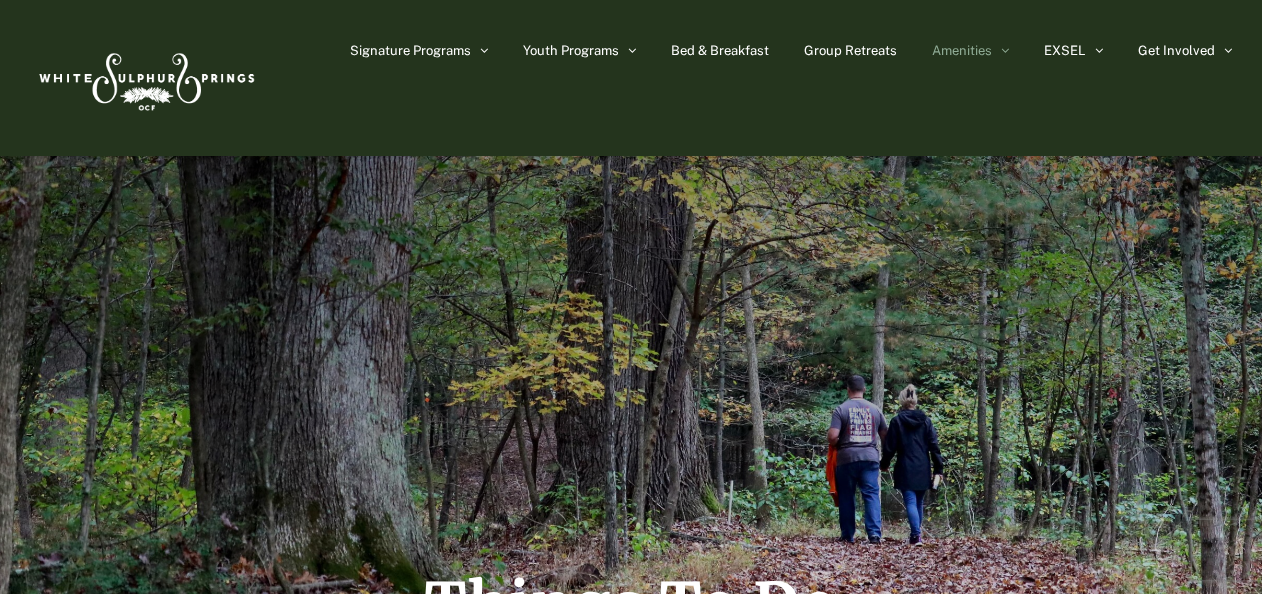 scroll, scrollTop: 90, scrollLeft: 0, axis: vertical 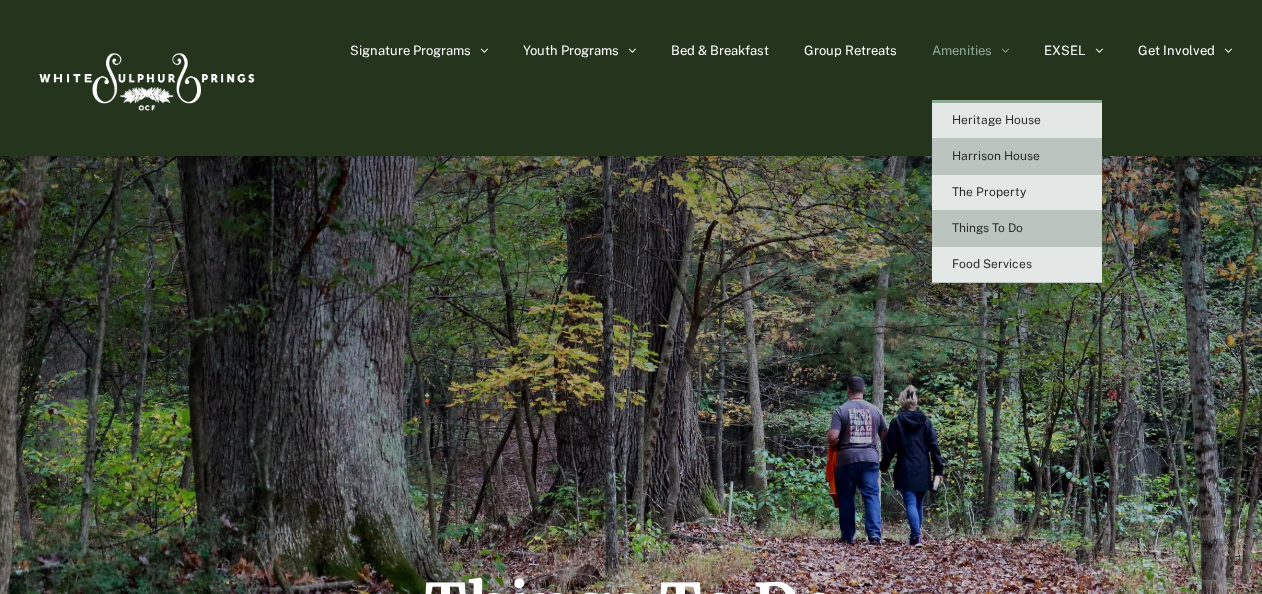 click on "Harrison House" at bounding box center (996, 156) 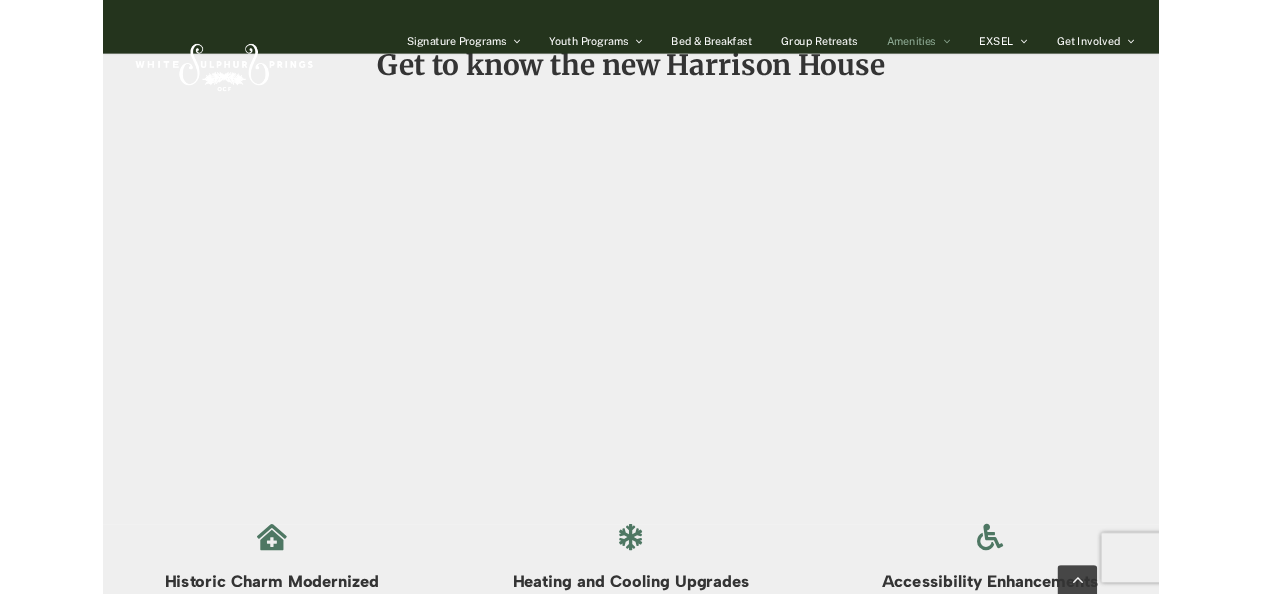 scroll, scrollTop: 1476, scrollLeft: 0, axis: vertical 